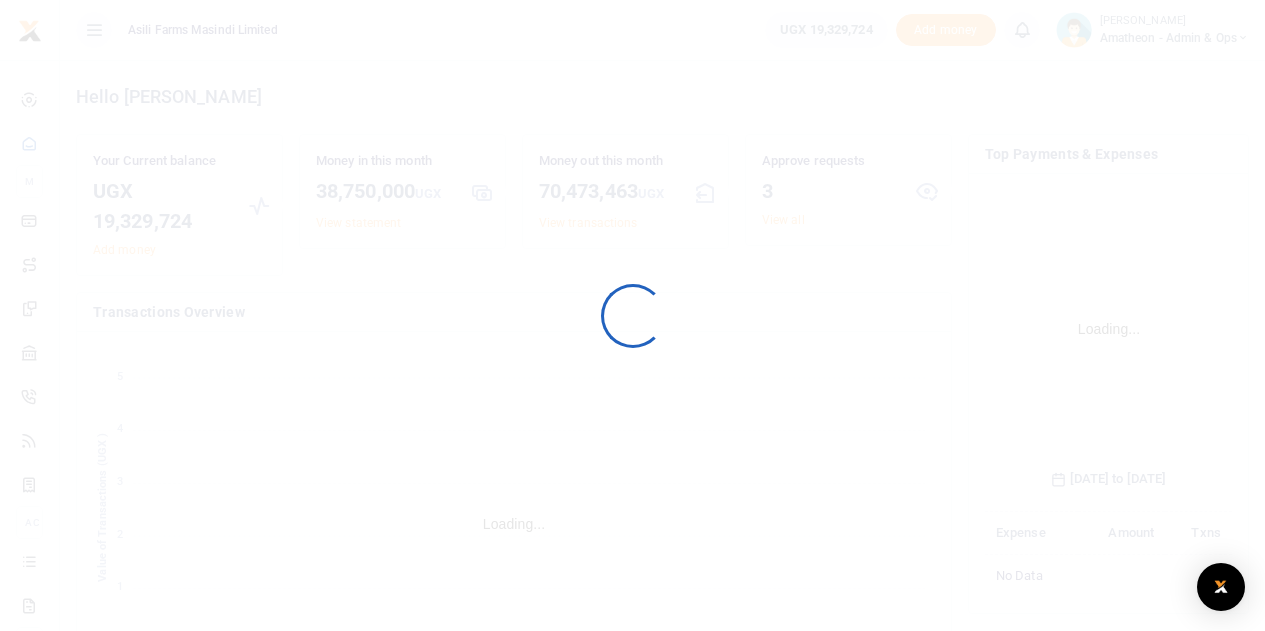 scroll, scrollTop: 0, scrollLeft: 0, axis: both 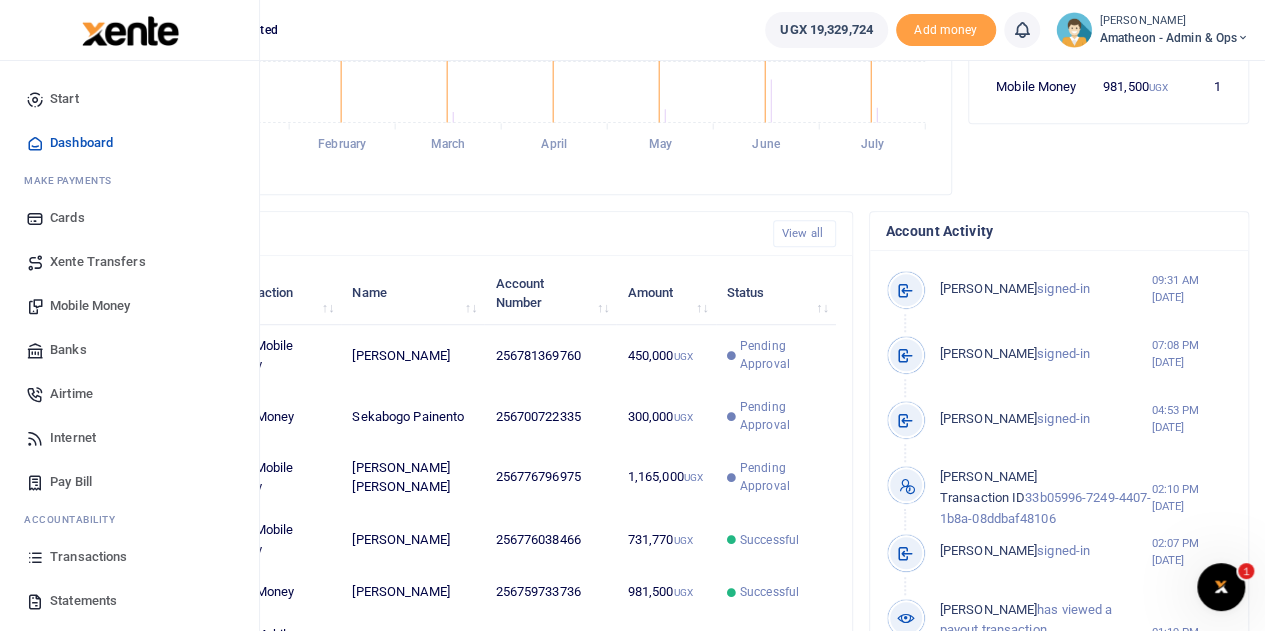 click on "Transactions" at bounding box center (88, 557) 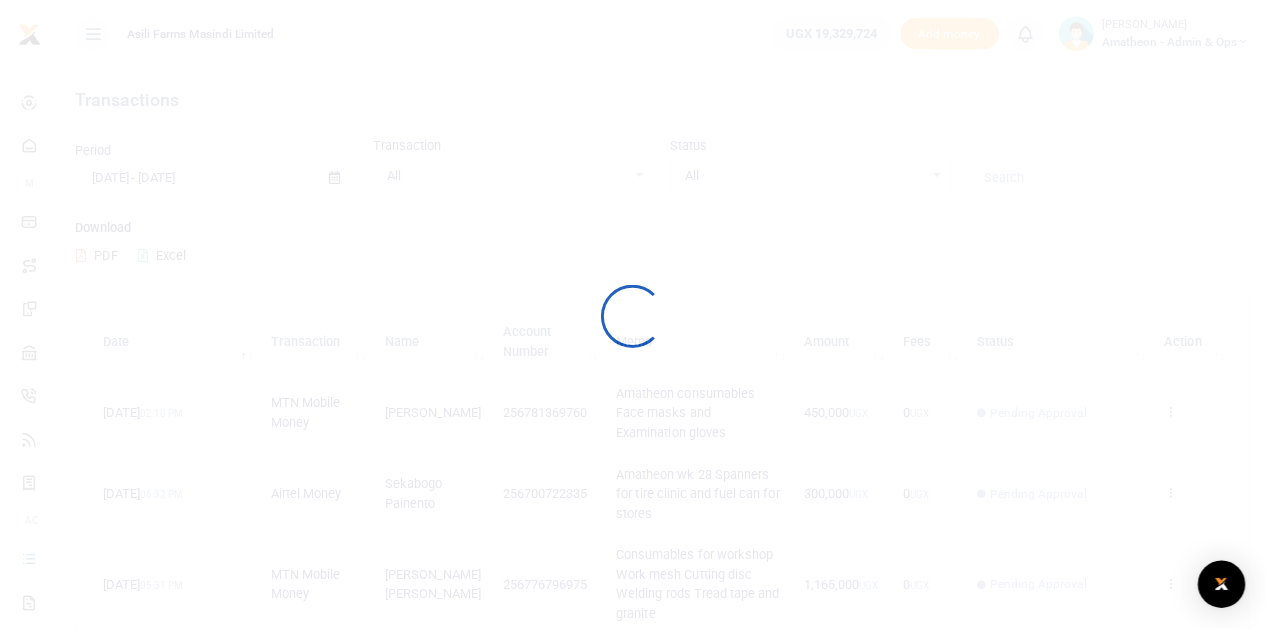 scroll, scrollTop: 0, scrollLeft: 0, axis: both 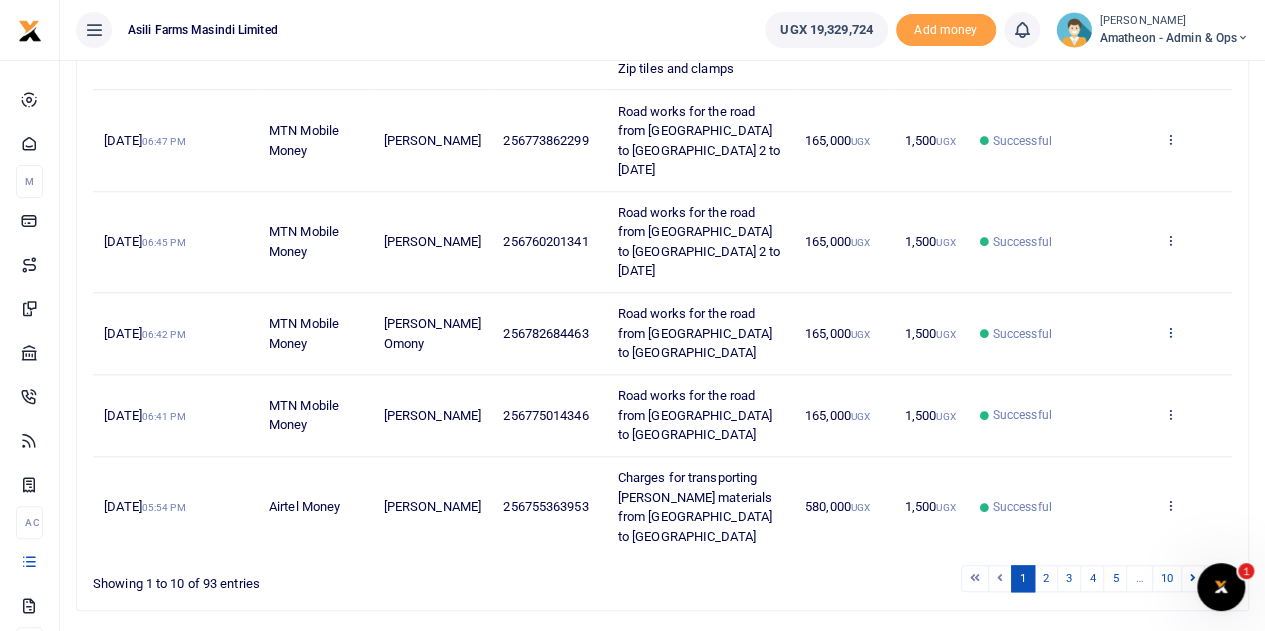 click at bounding box center [1169, 332] 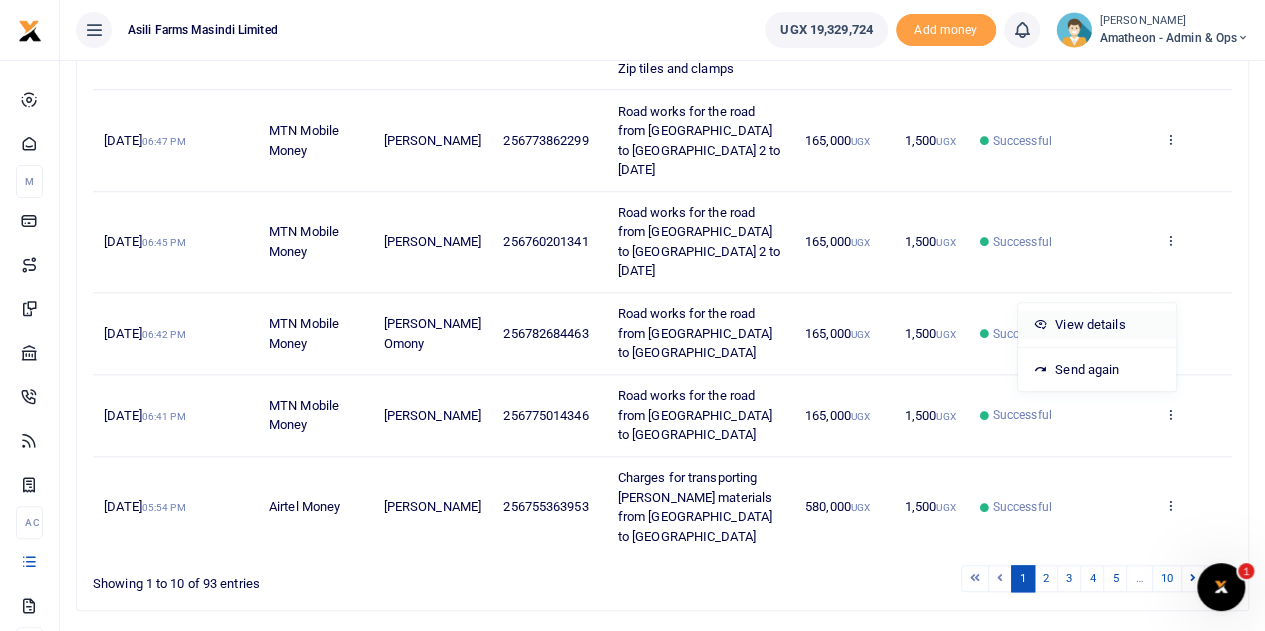 click on "View details" at bounding box center (1097, 325) 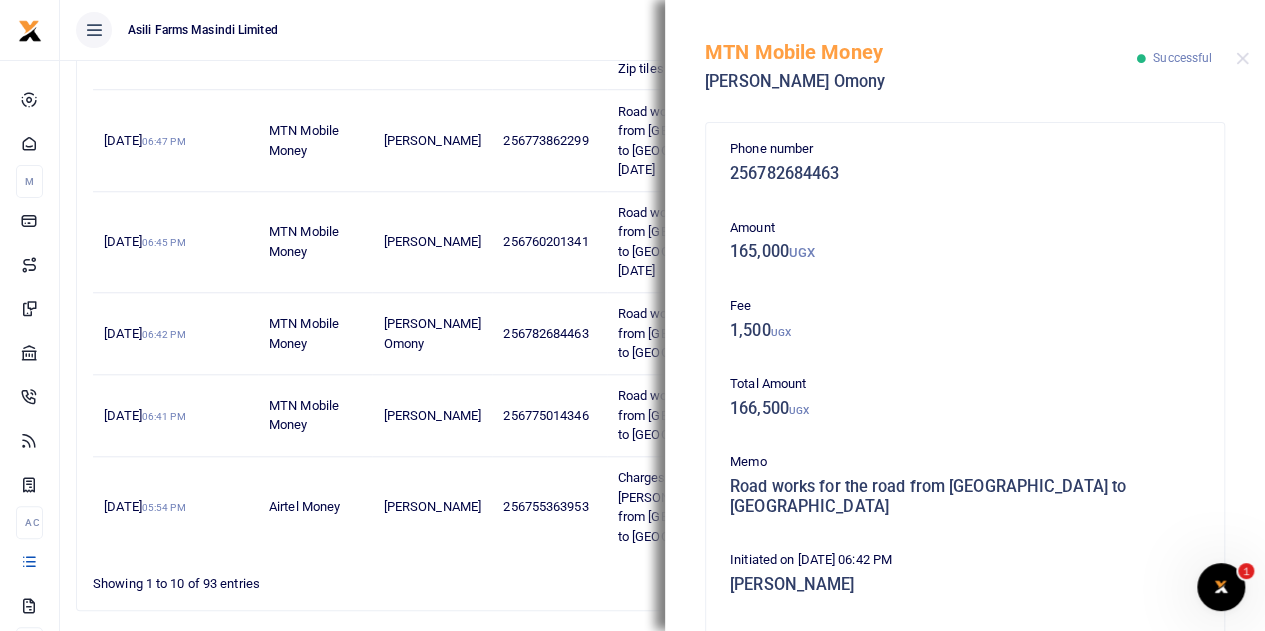 scroll, scrollTop: 400, scrollLeft: 0, axis: vertical 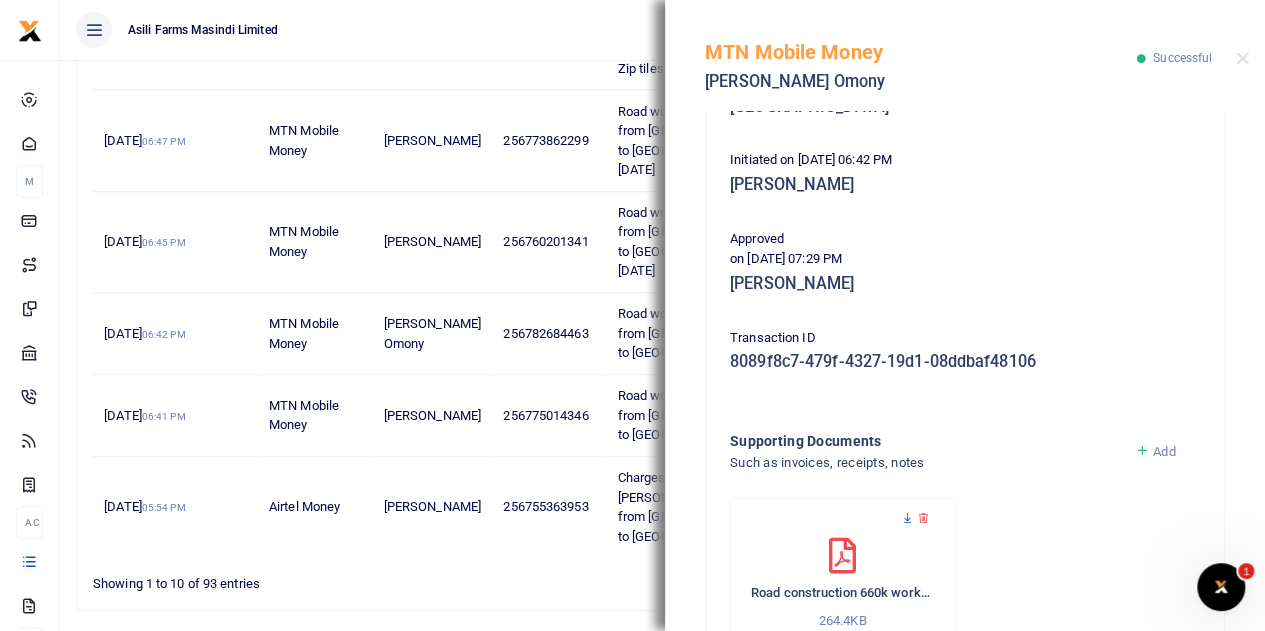 click at bounding box center (907, 518) 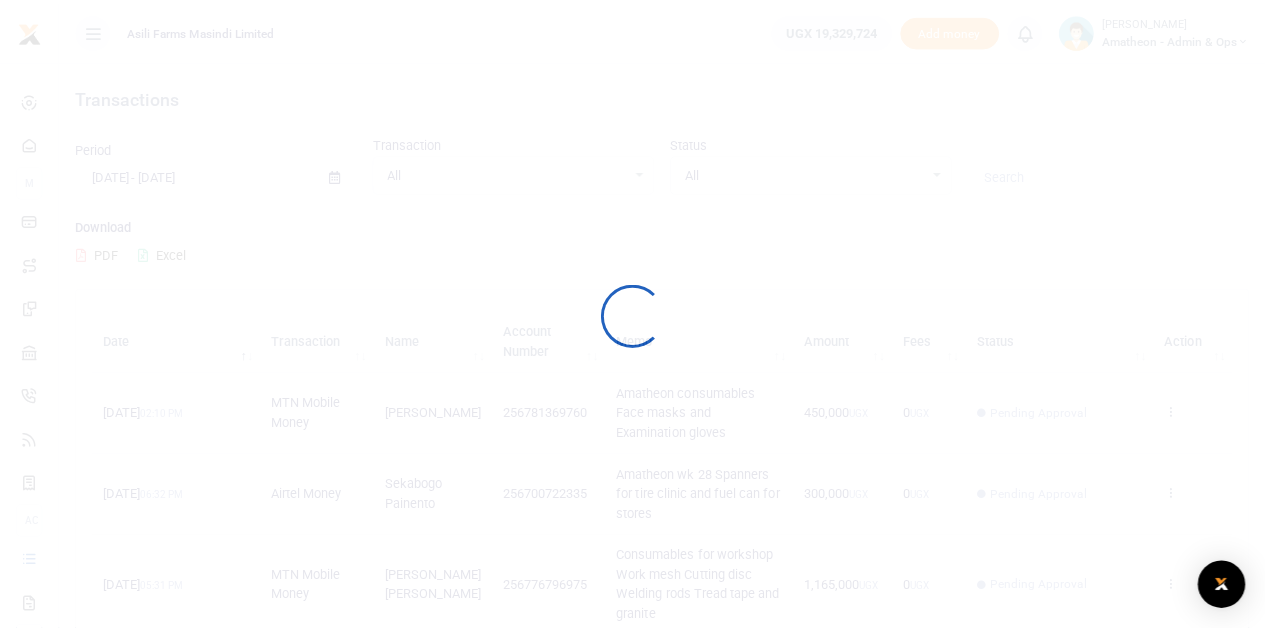 scroll, scrollTop: 0, scrollLeft: 0, axis: both 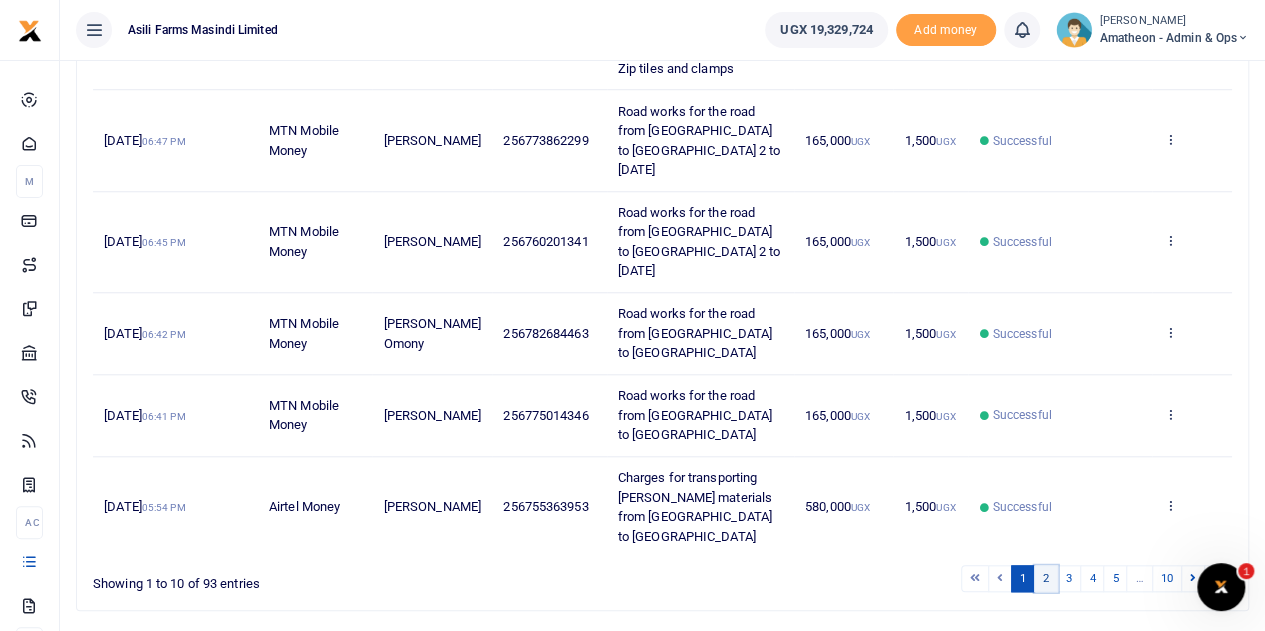 click on "2" at bounding box center [1046, 578] 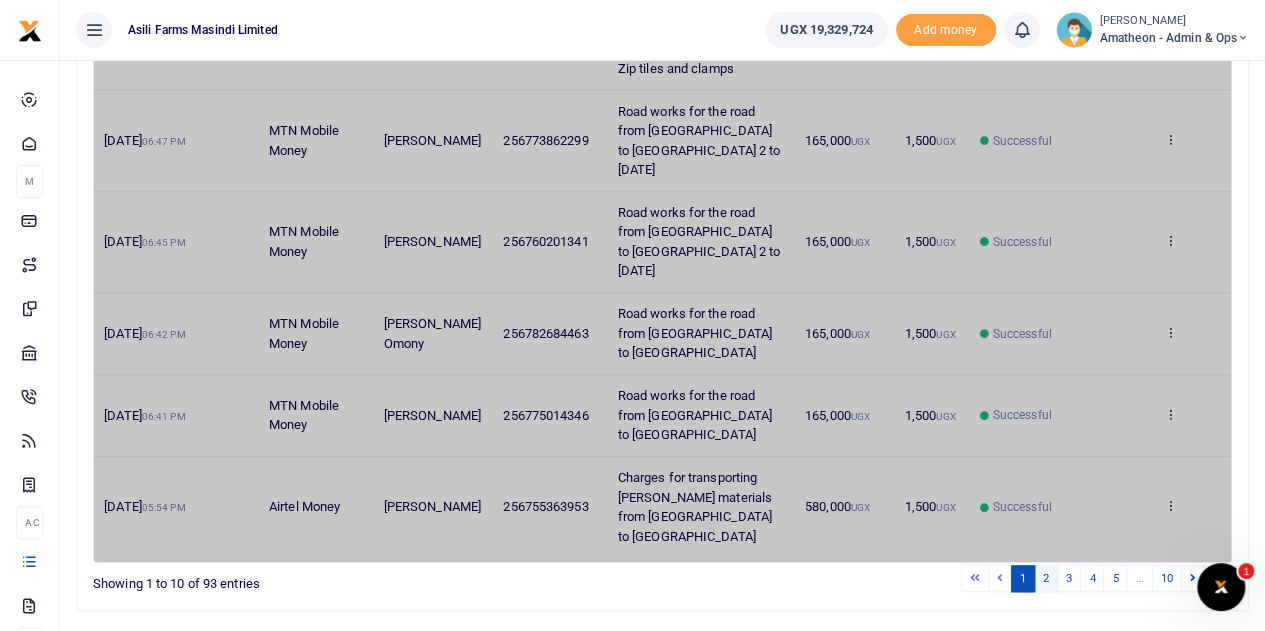 scroll, scrollTop: 672, scrollLeft: 0, axis: vertical 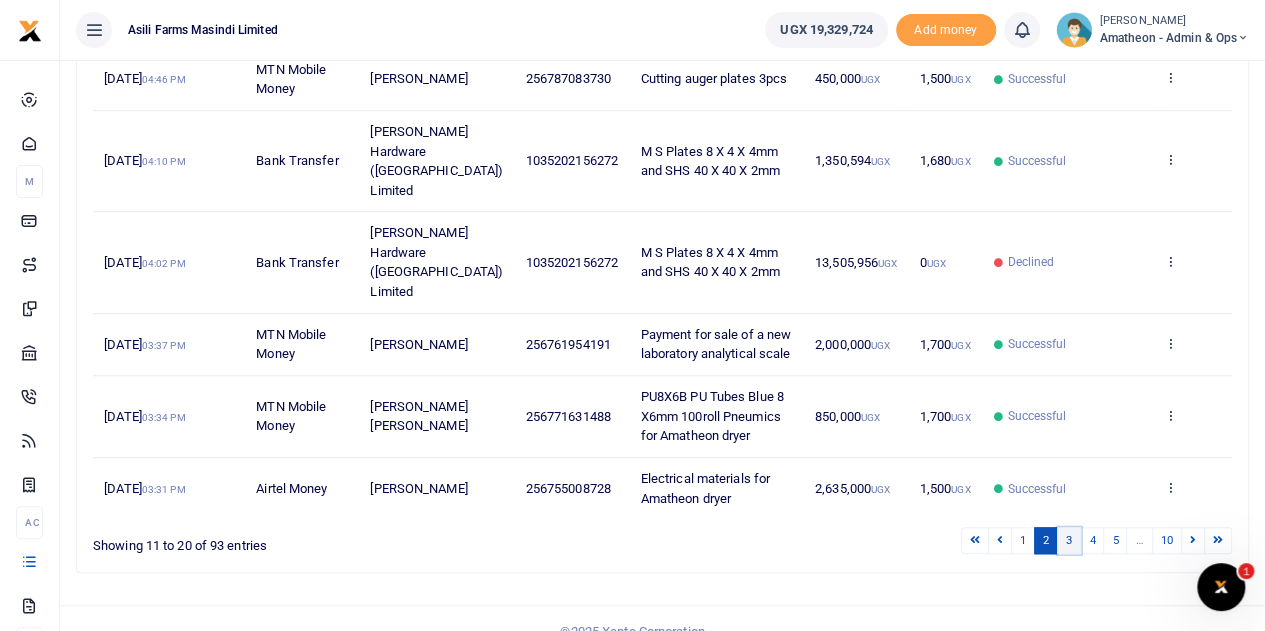 click on "3" at bounding box center (1069, 540) 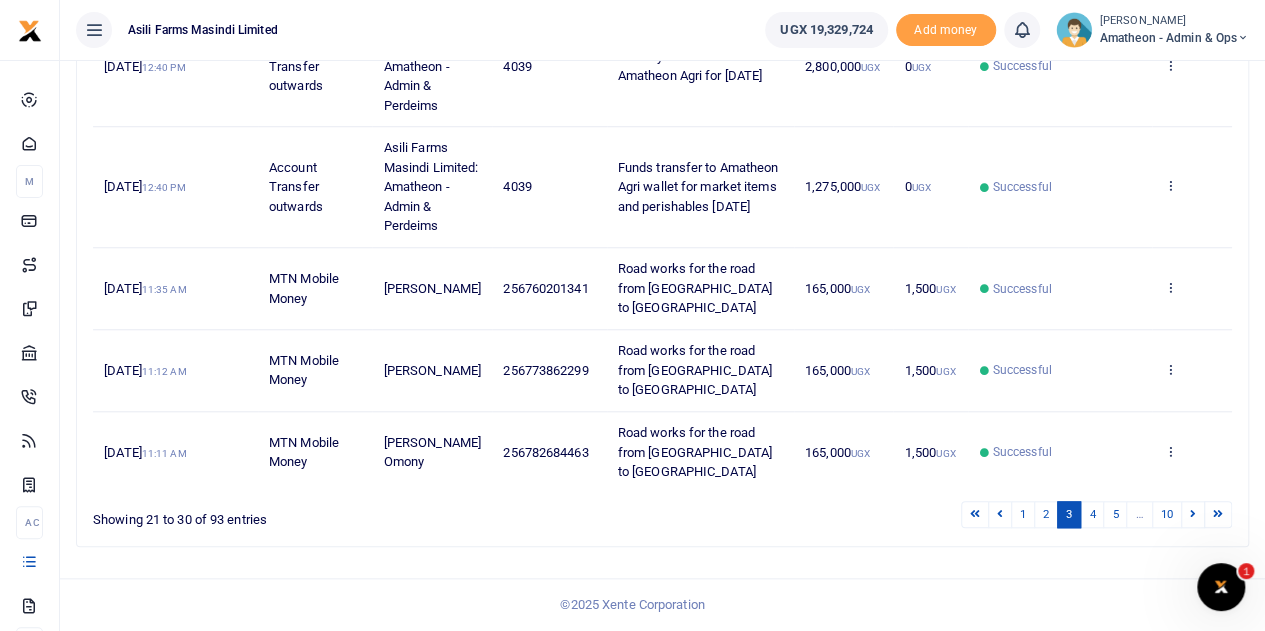 scroll, scrollTop: 828, scrollLeft: 0, axis: vertical 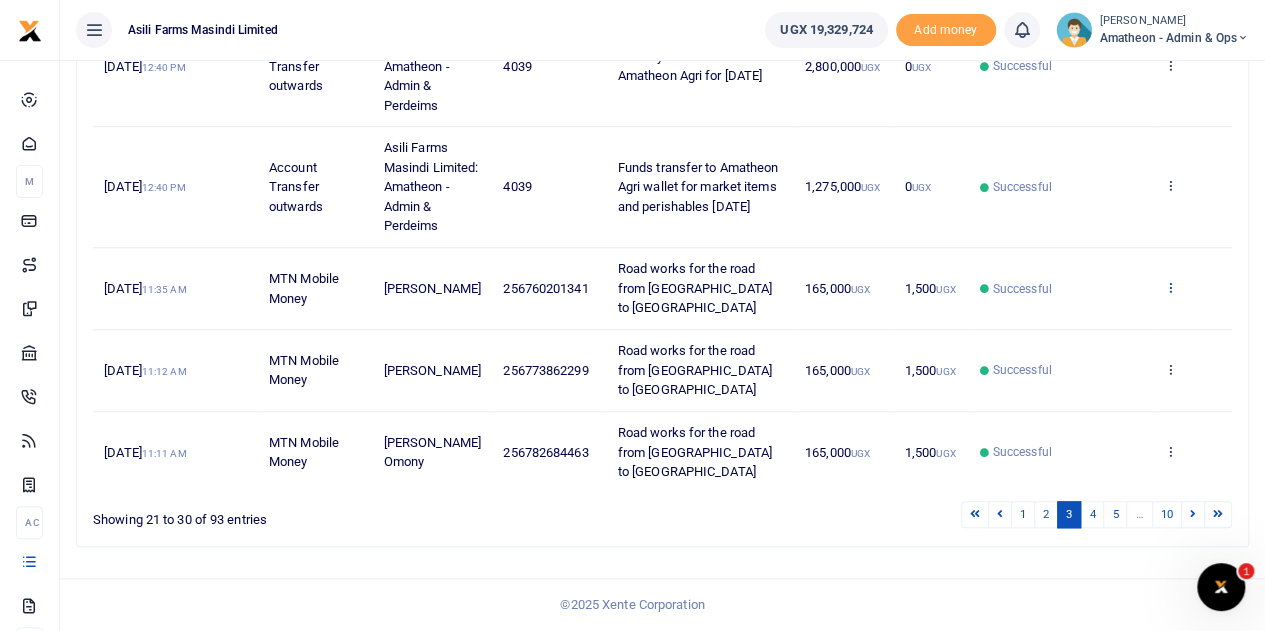 click at bounding box center [1169, 287] 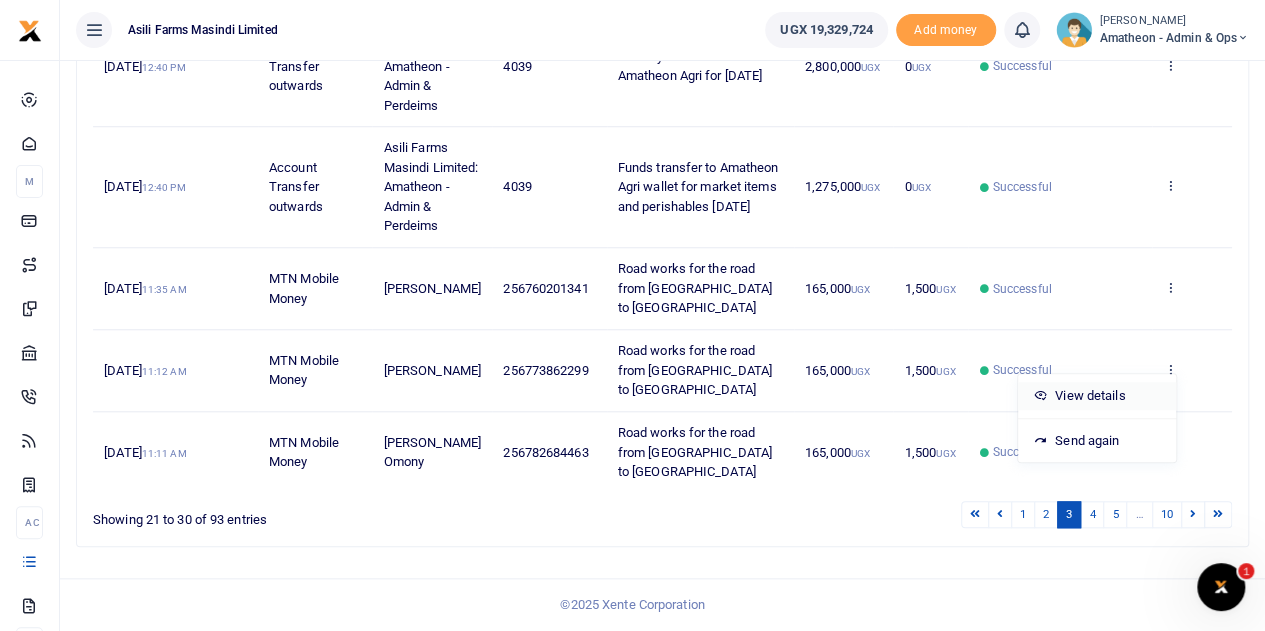 click on "View details" at bounding box center [1097, 396] 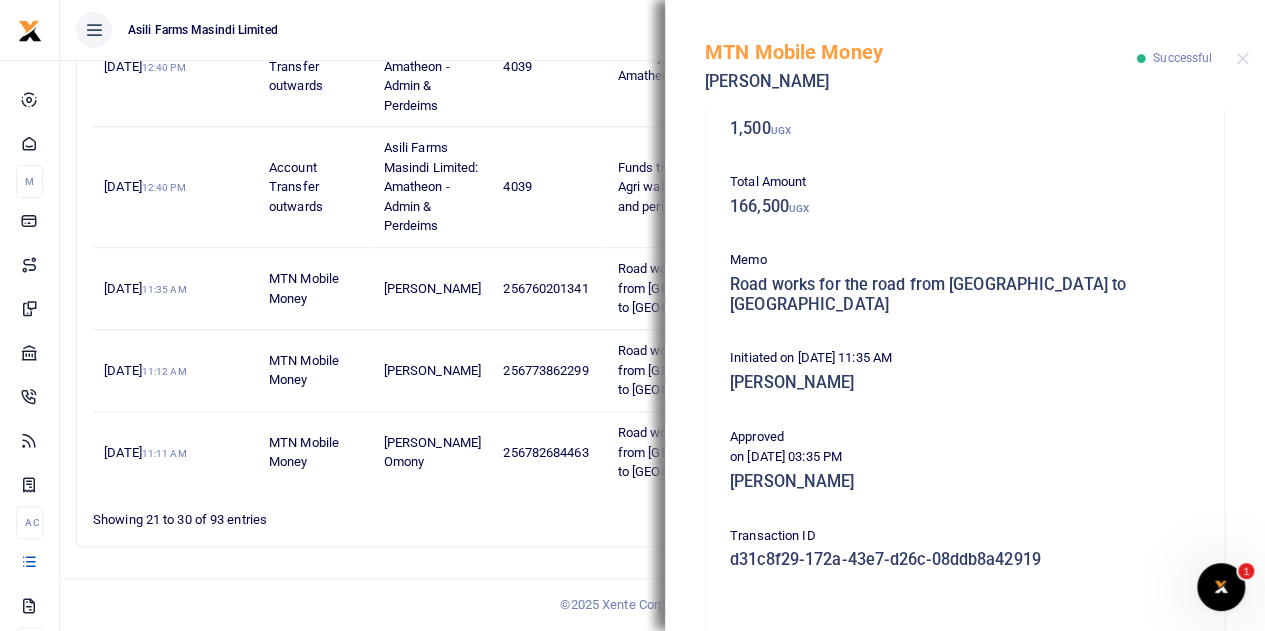 scroll, scrollTop: 400, scrollLeft: 0, axis: vertical 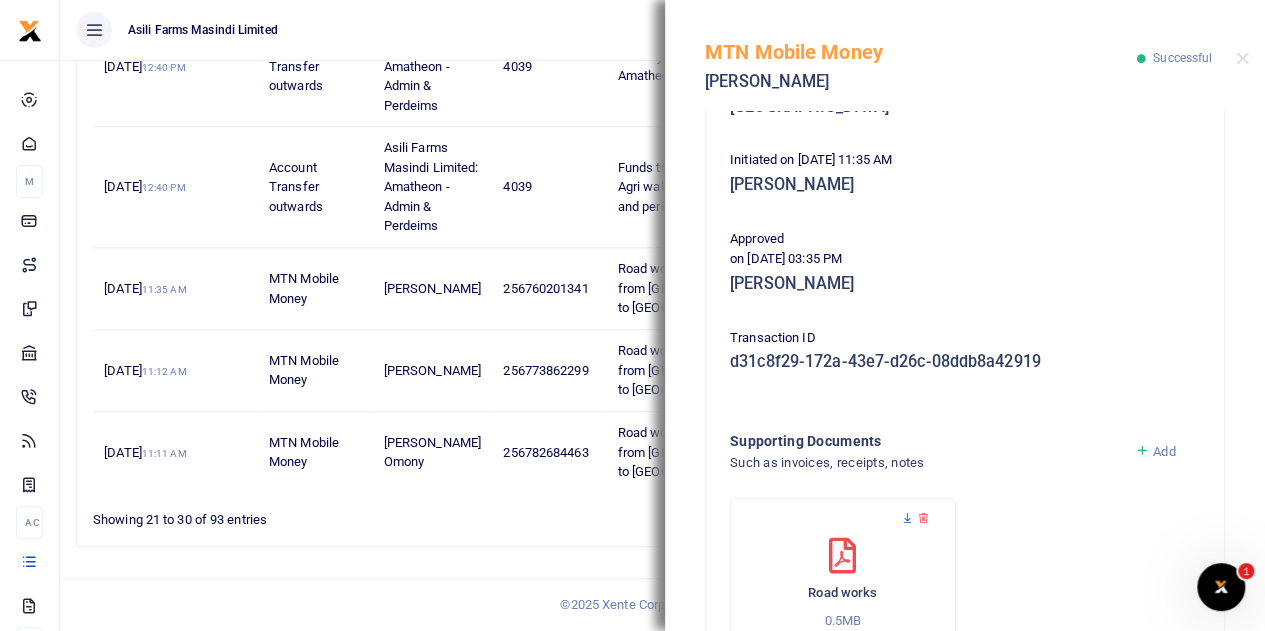 click at bounding box center [907, 518] 